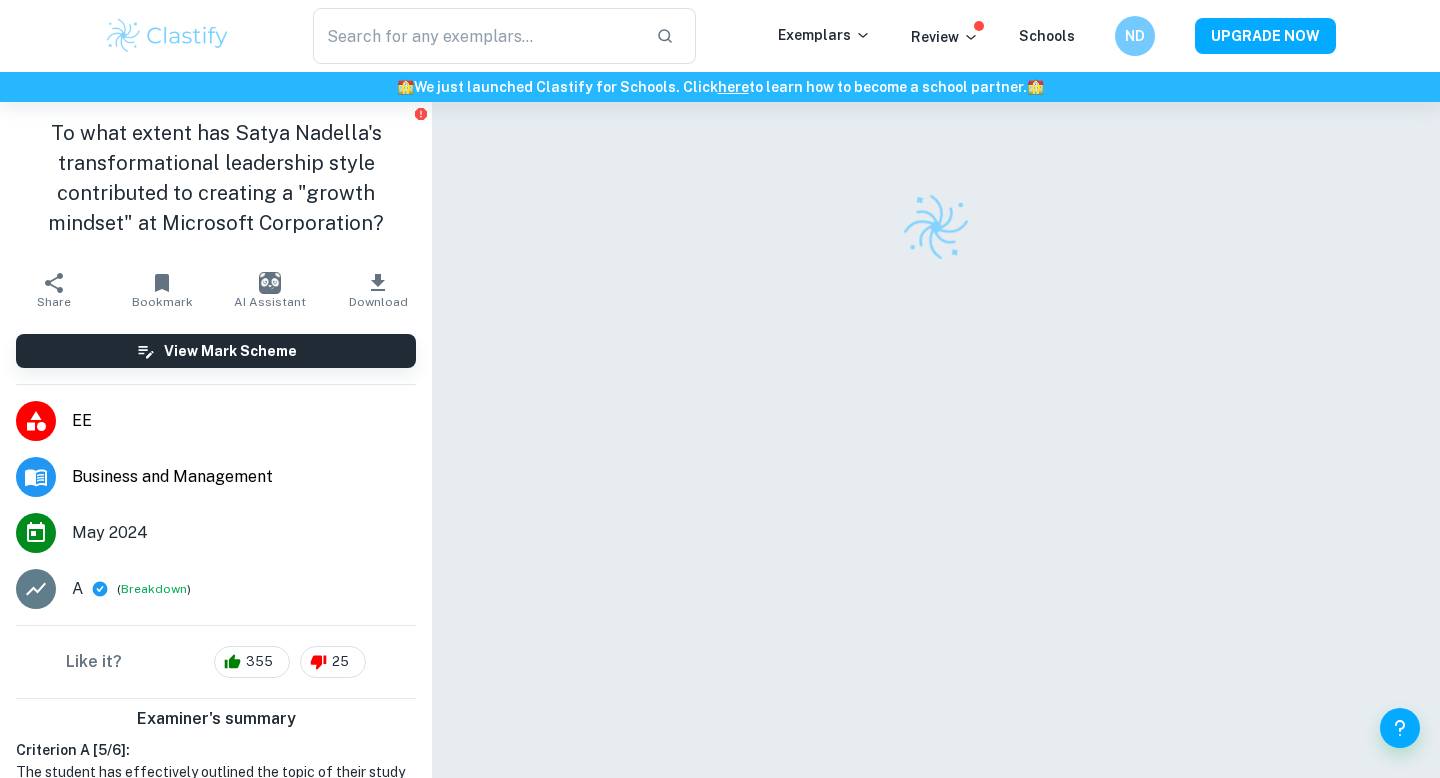 scroll, scrollTop: 0, scrollLeft: 0, axis: both 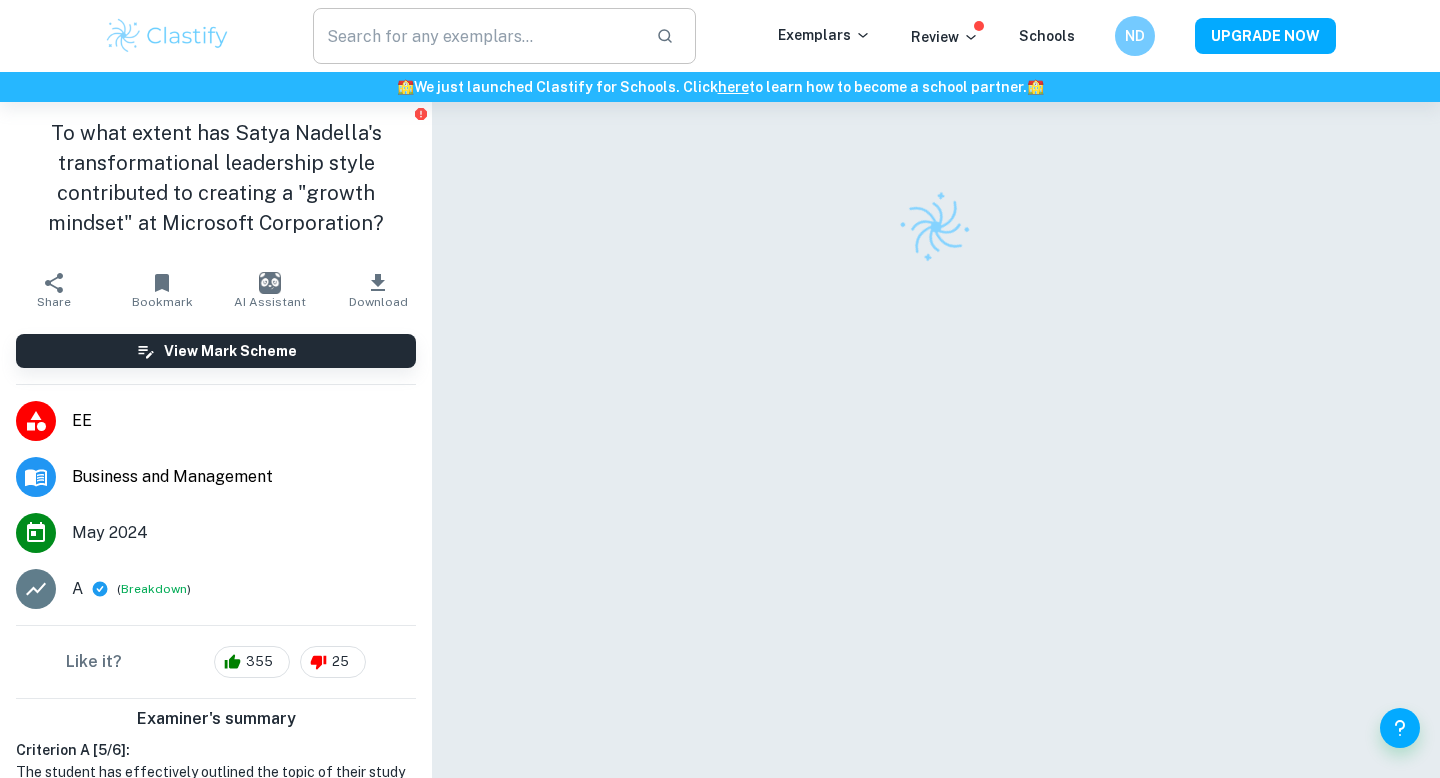 click at bounding box center (476, 36) 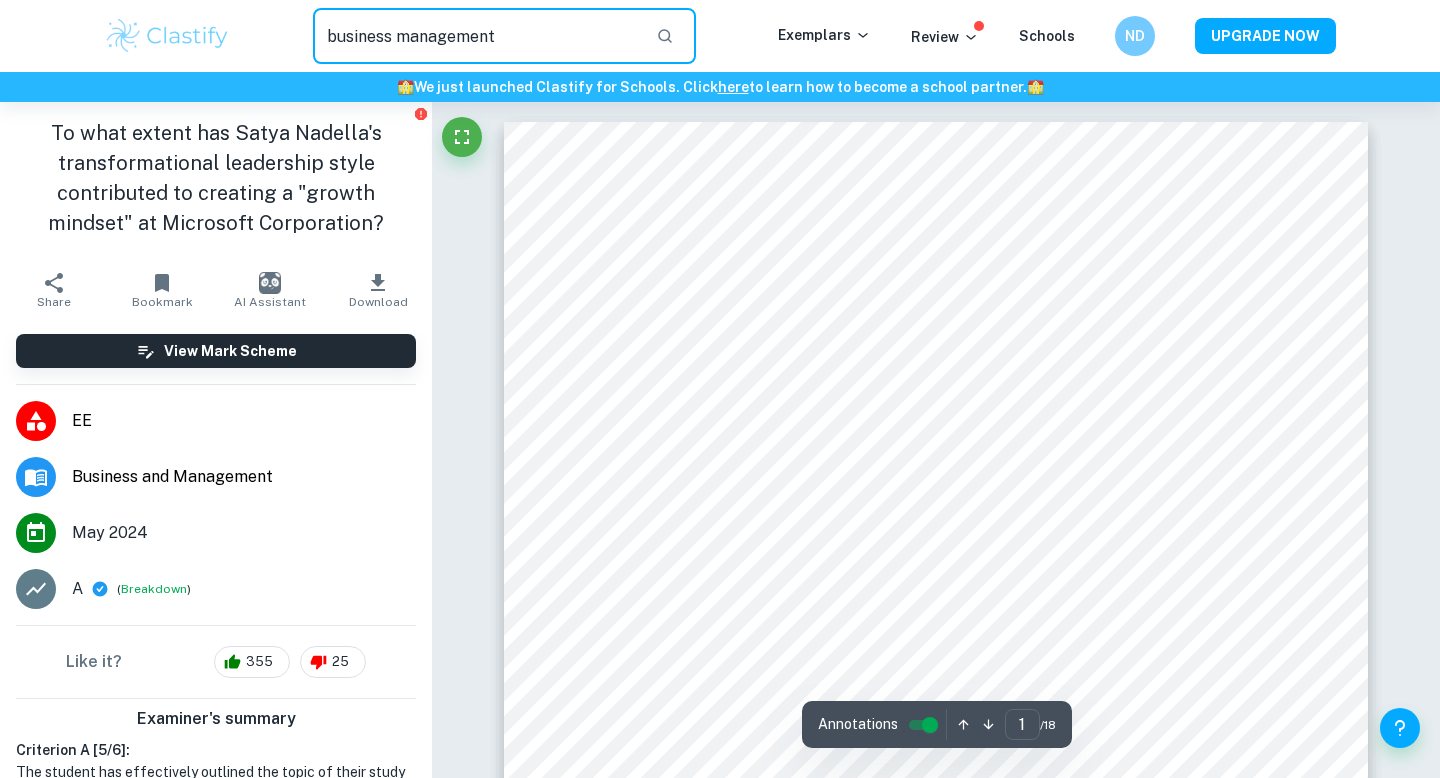 type on "business management" 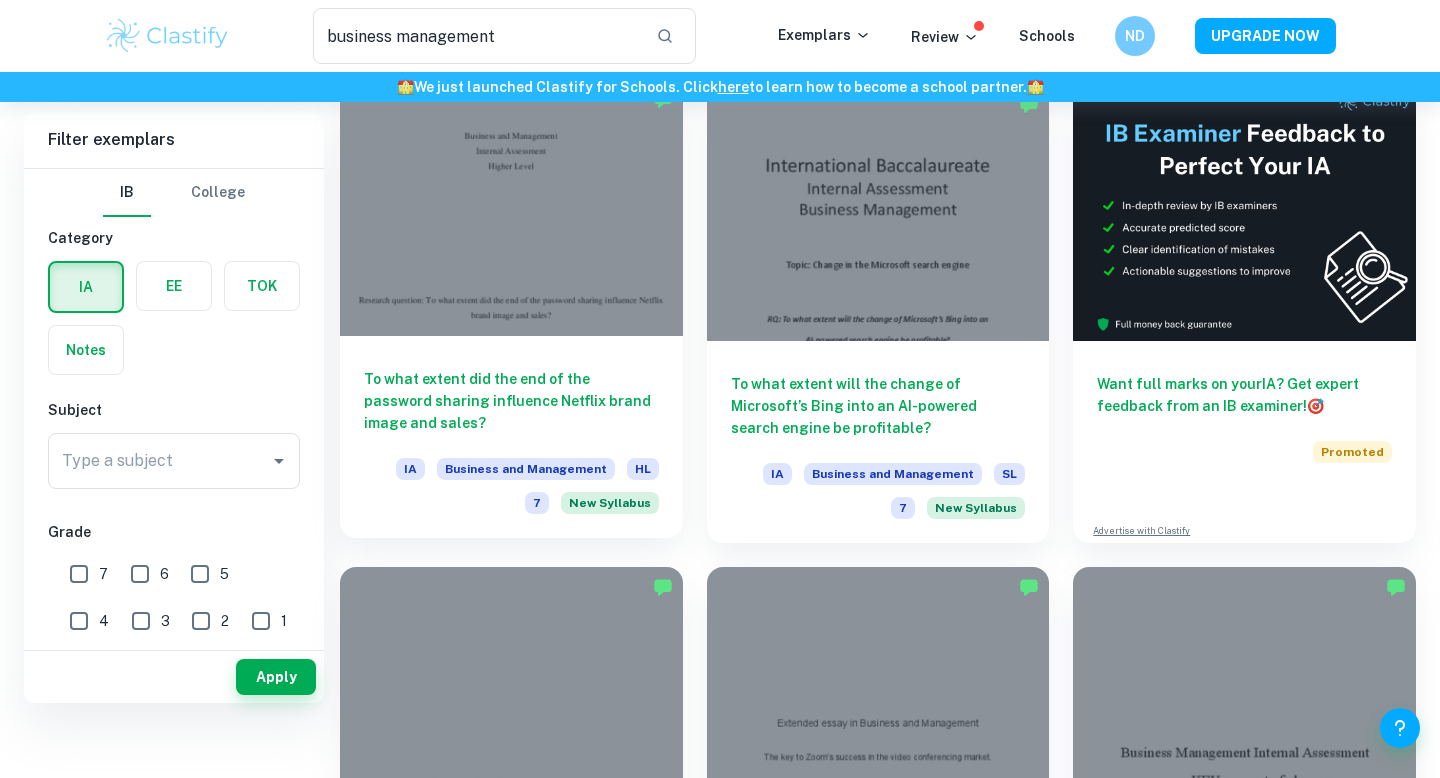scroll, scrollTop: 42, scrollLeft: 0, axis: vertical 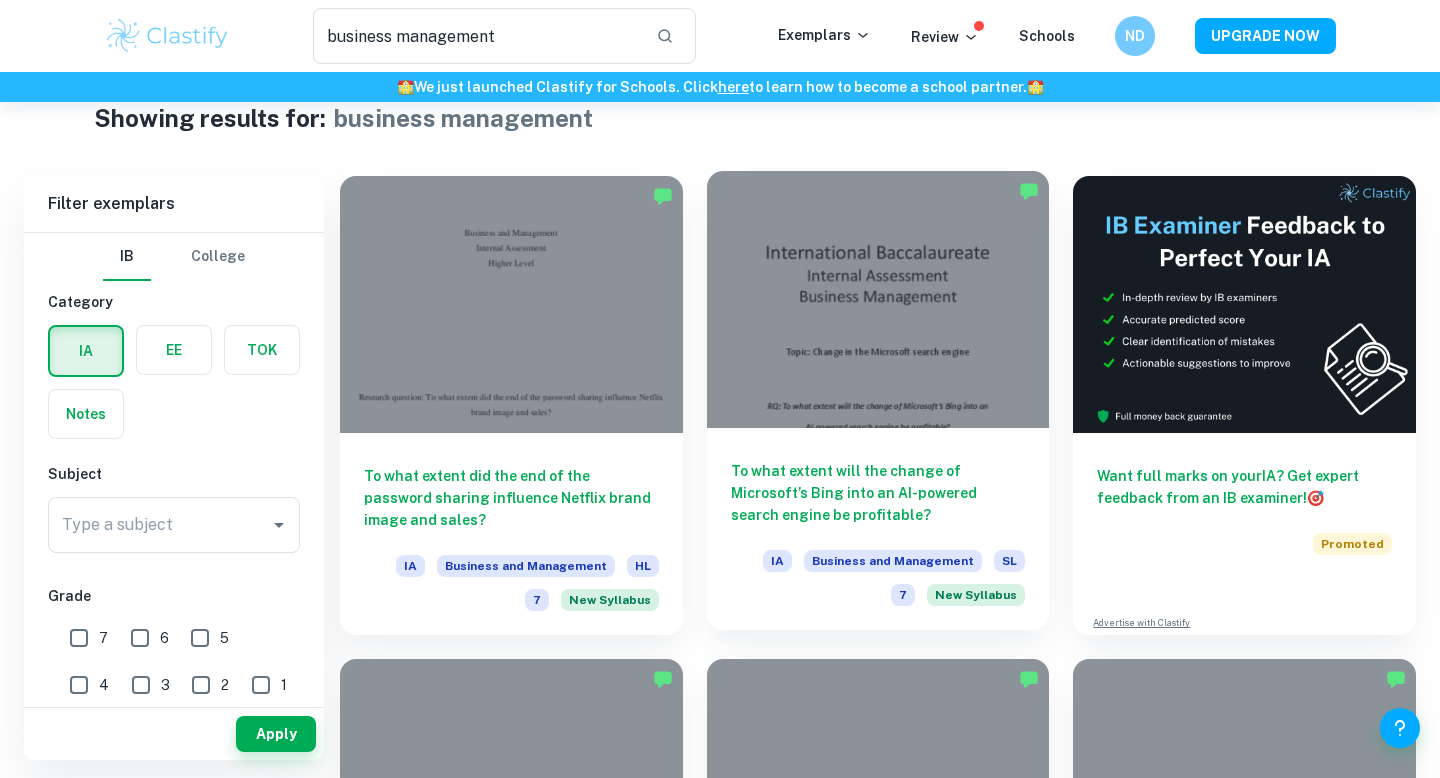 click at bounding box center (878, 299) 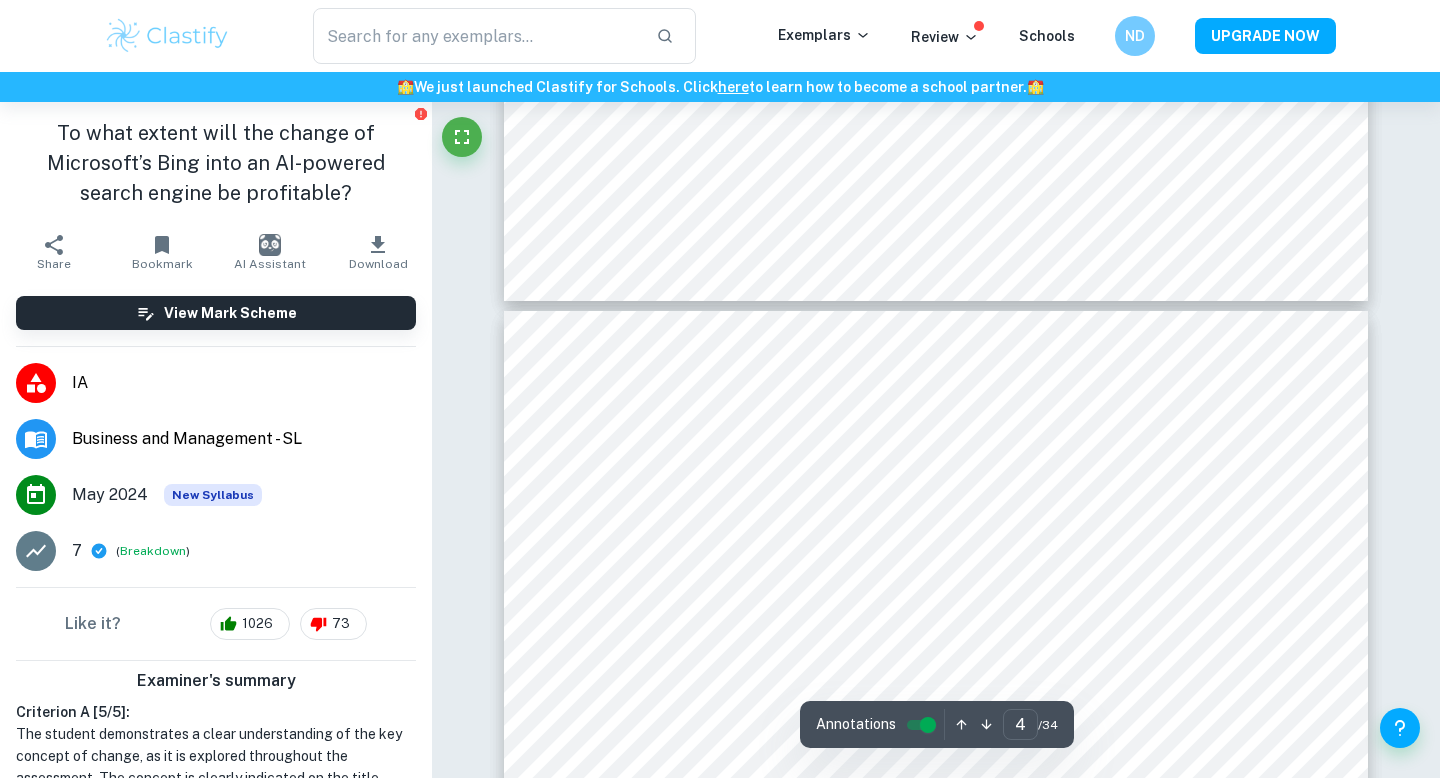 scroll, scrollTop: 4790, scrollLeft: 0, axis: vertical 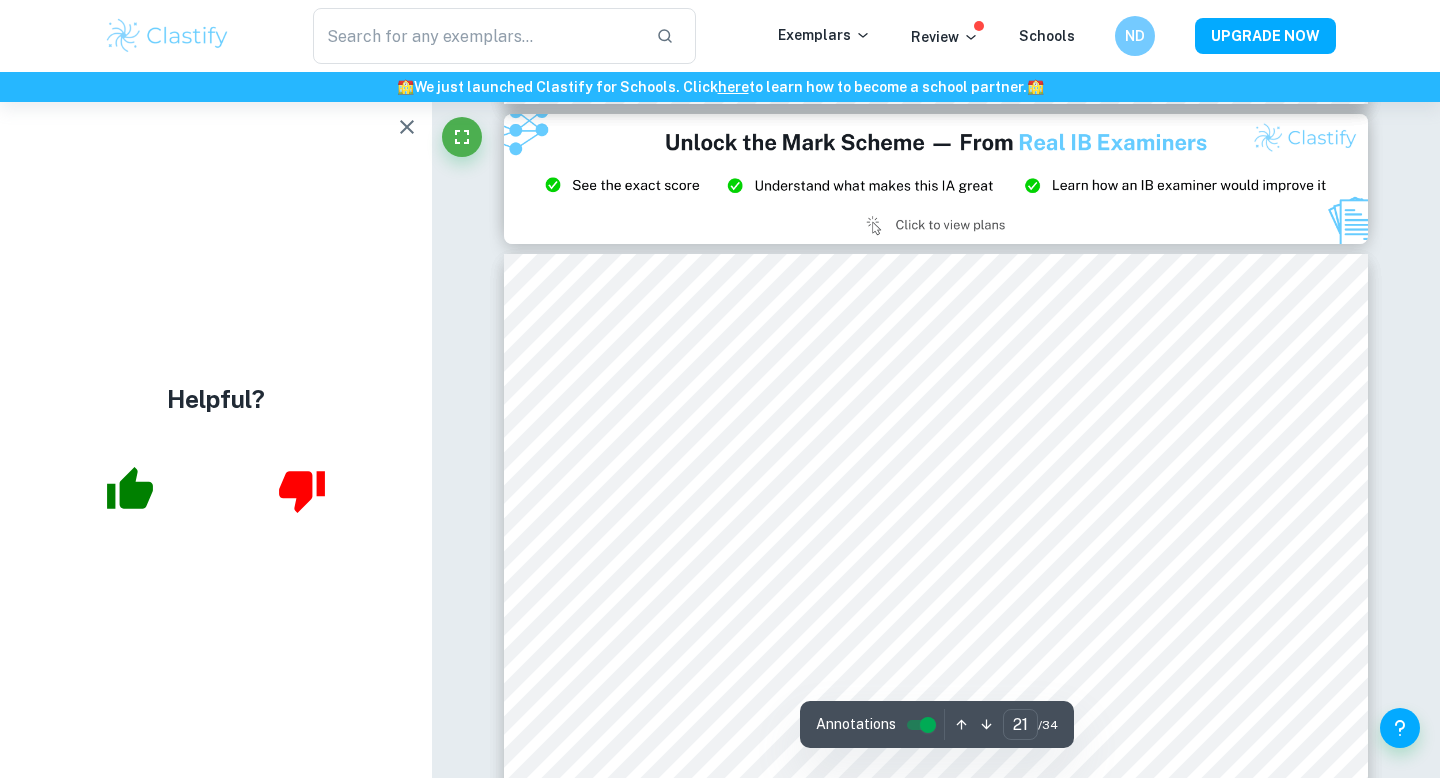 type on "20" 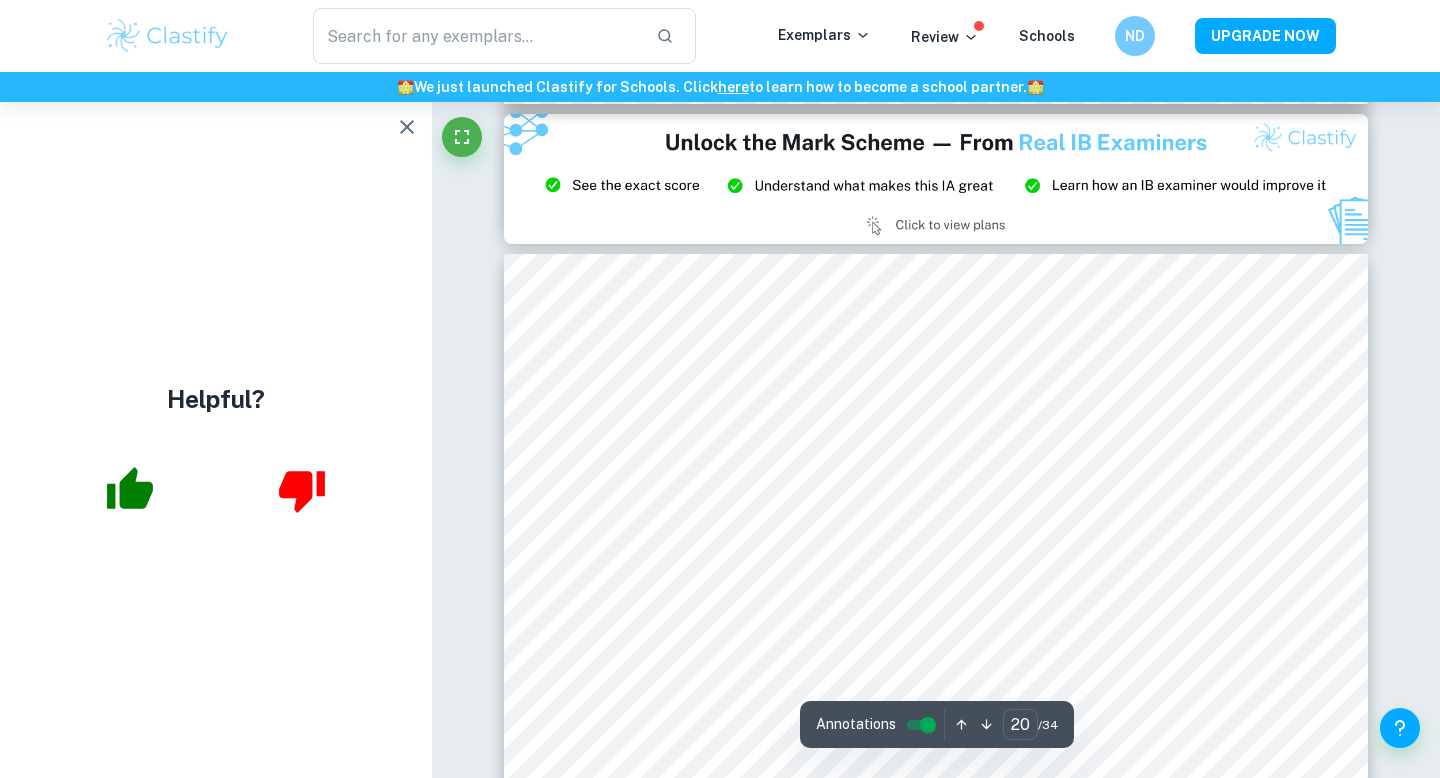 scroll, scrollTop: 24360, scrollLeft: 0, axis: vertical 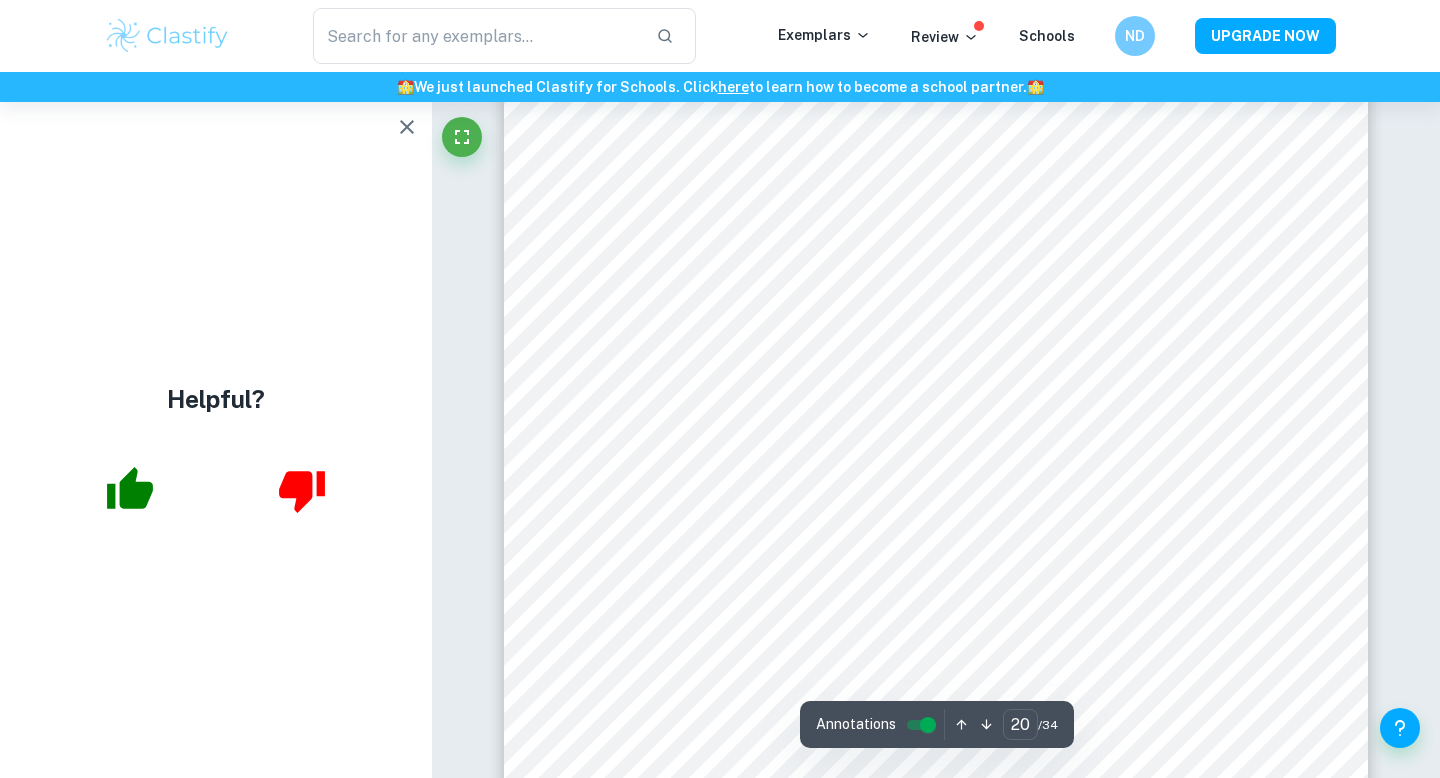 type on "business management" 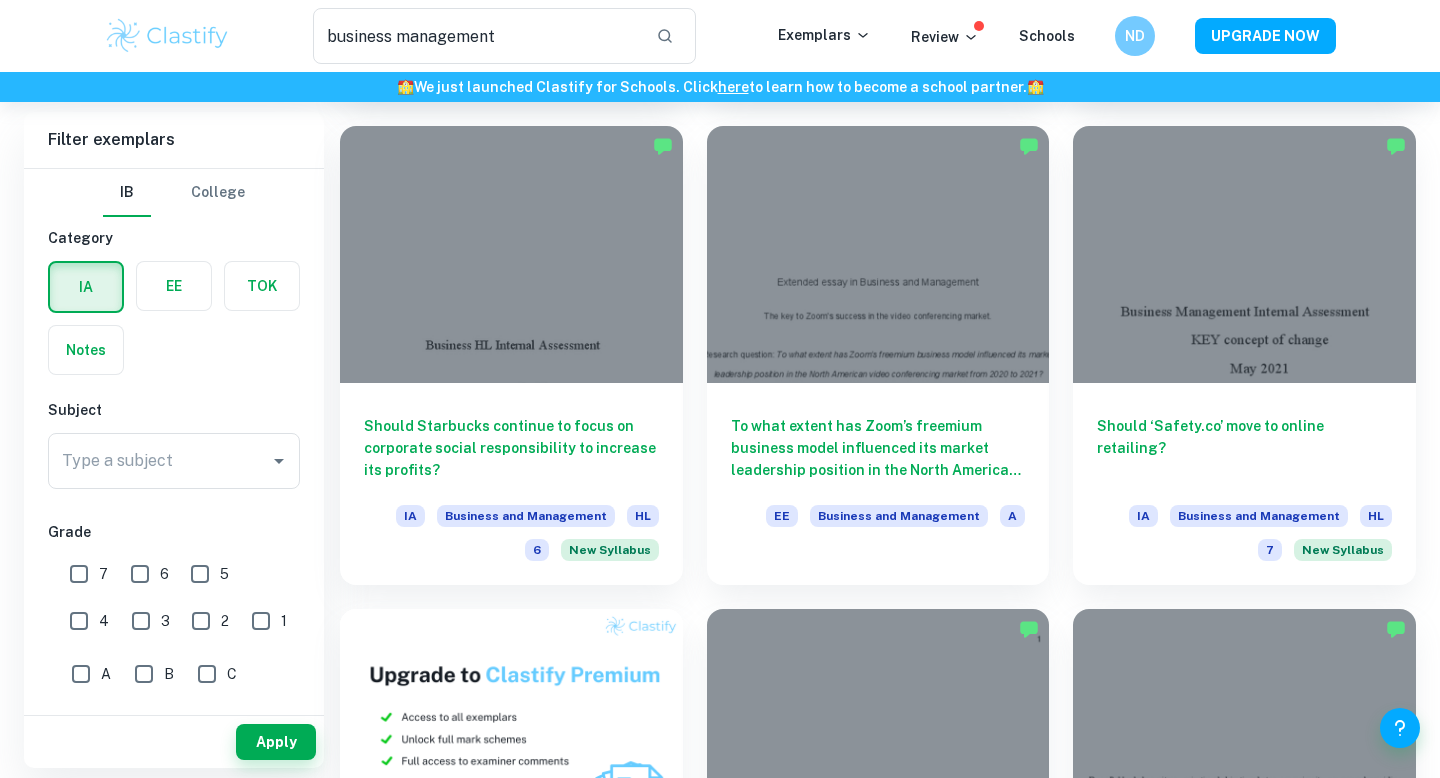 scroll, scrollTop: 576, scrollLeft: 0, axis: vertical 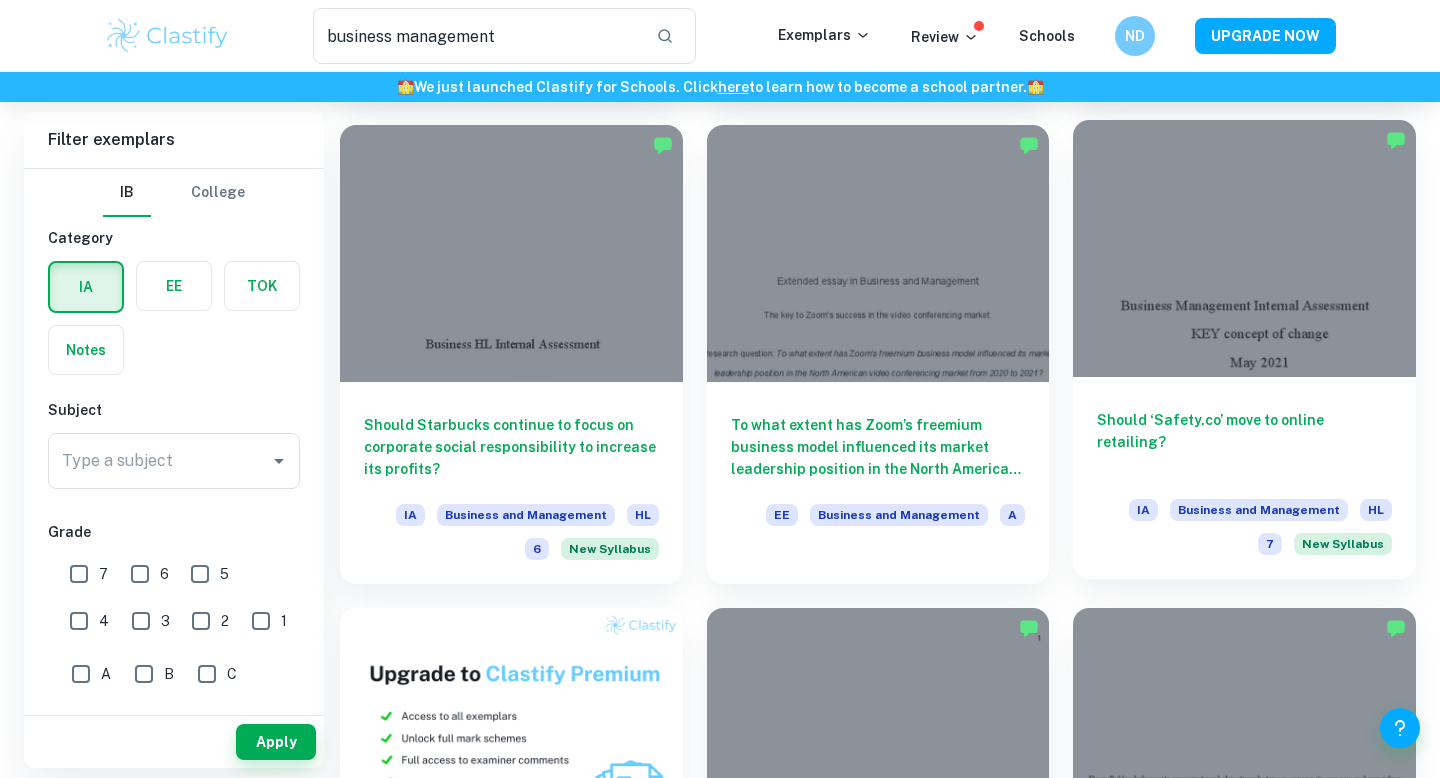 click at bounding box center [1244, 248] 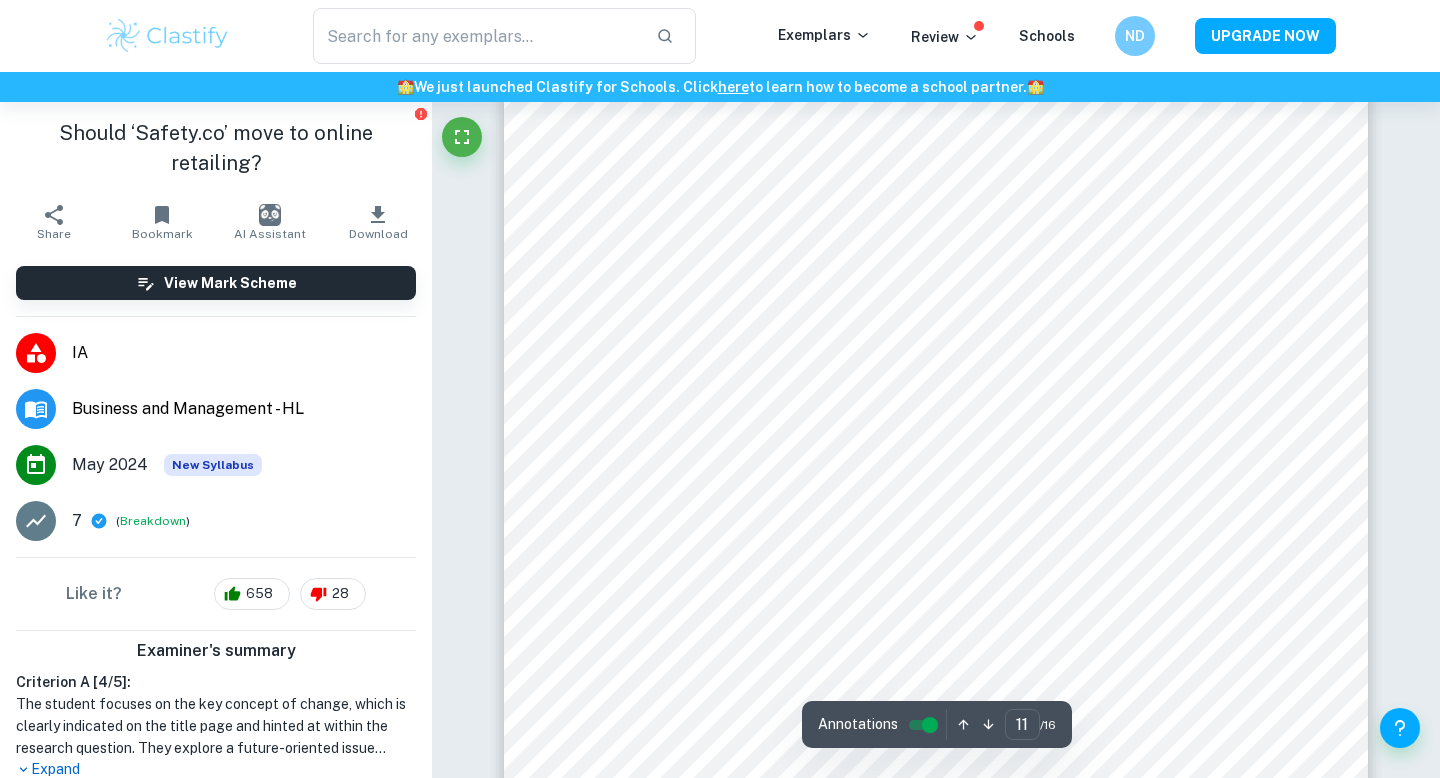 scroll, scrollTop: 12705, scrollLeft: 0, axis: vertical 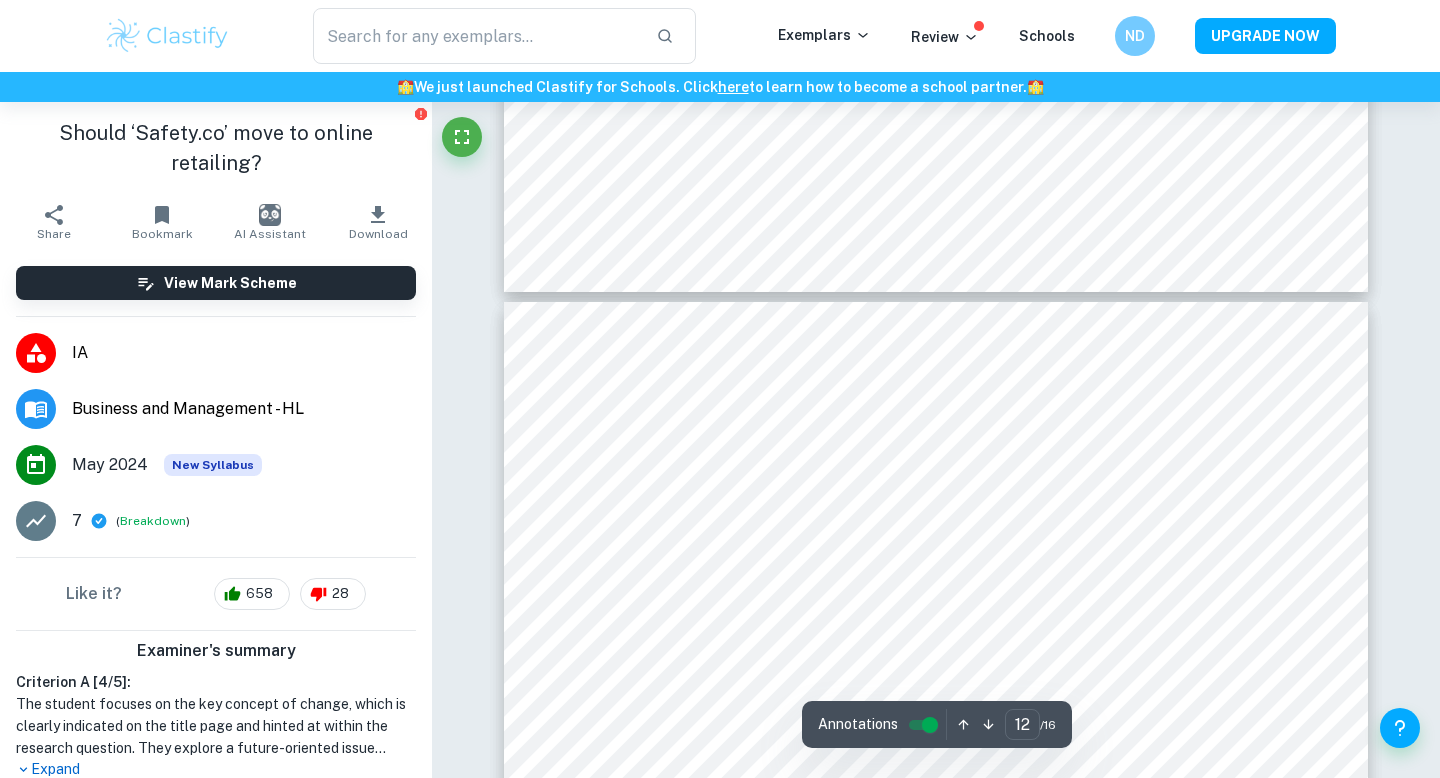 type on "13" 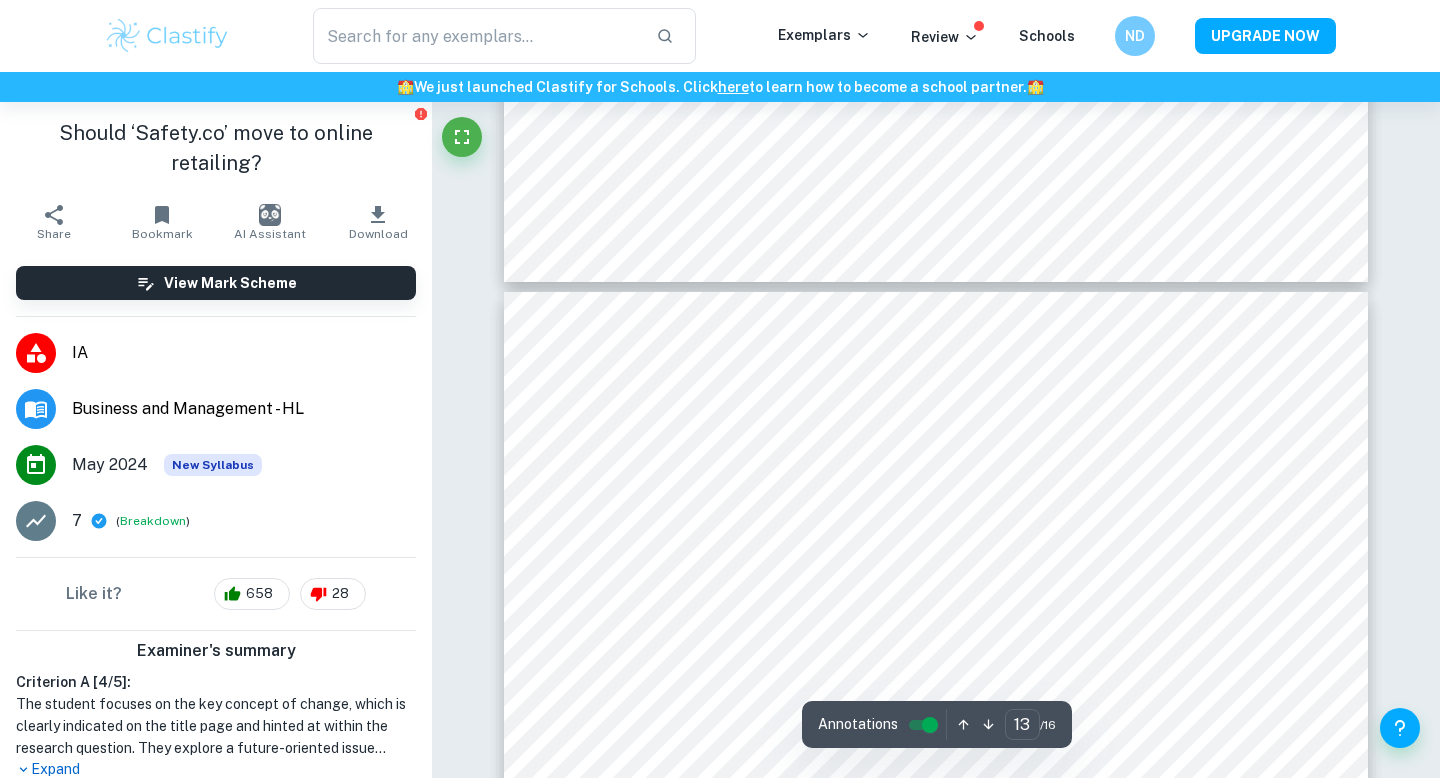 scroll, scrollTop: 15190, scrollLeft: 0, axis: vertical 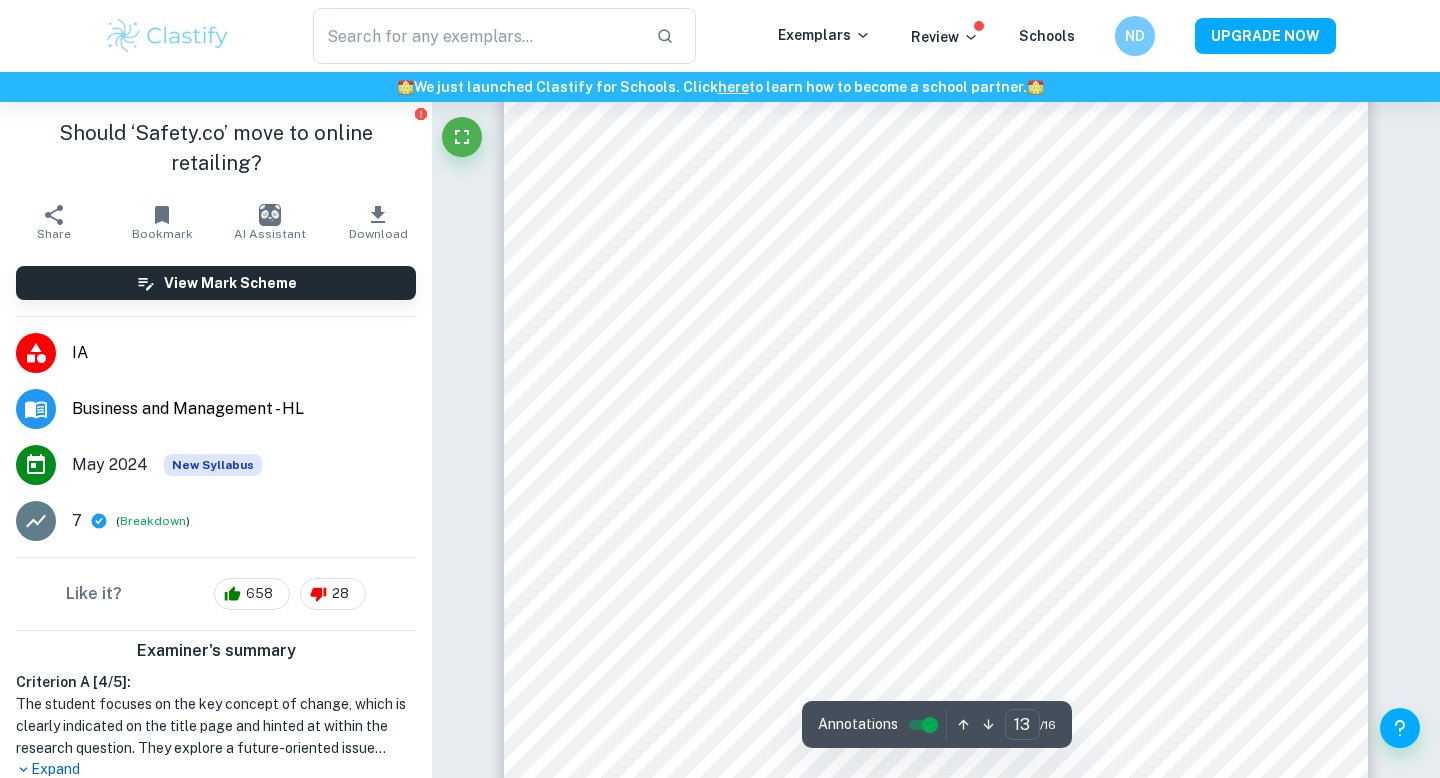 type on "business management" 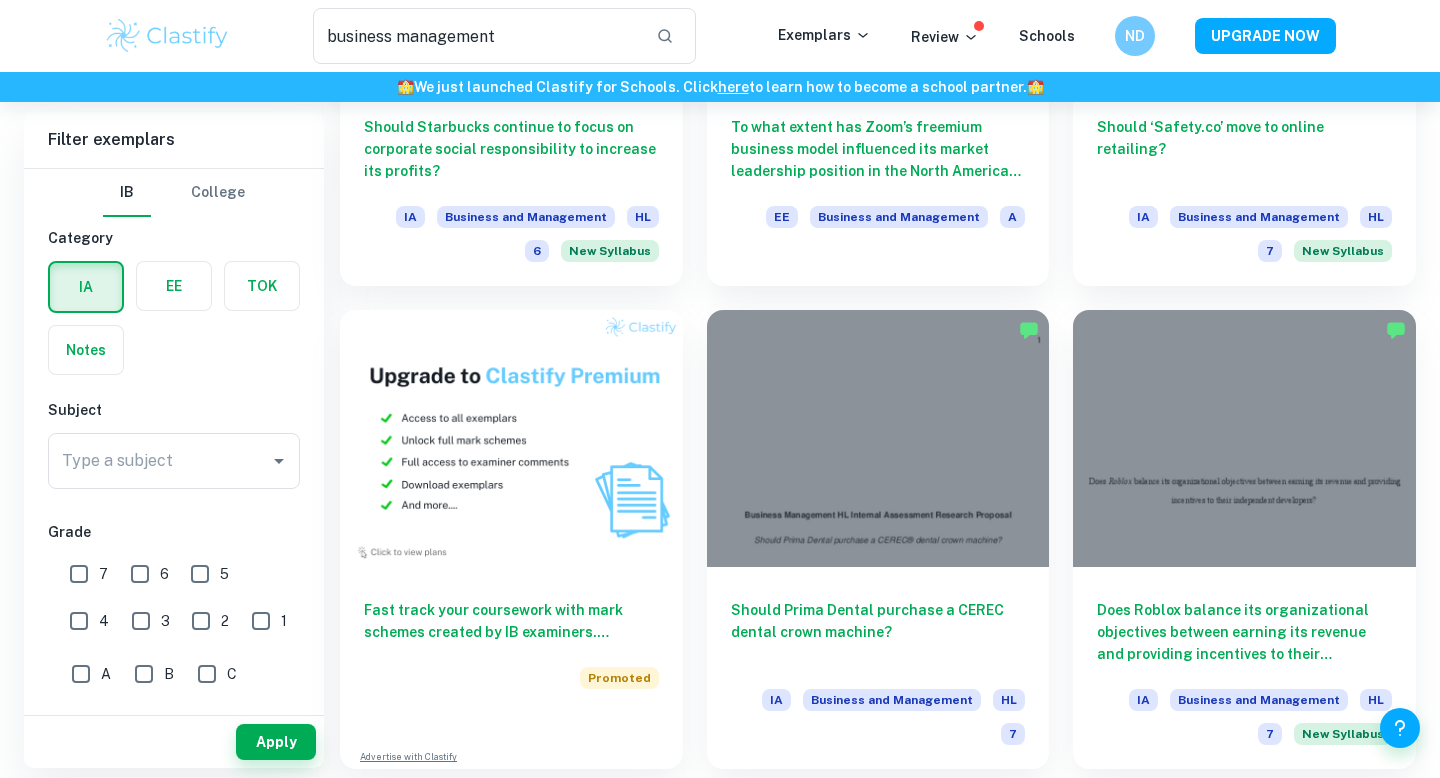 scroll, scrollTop: 954, scrollLeft: 0, axis: vertical 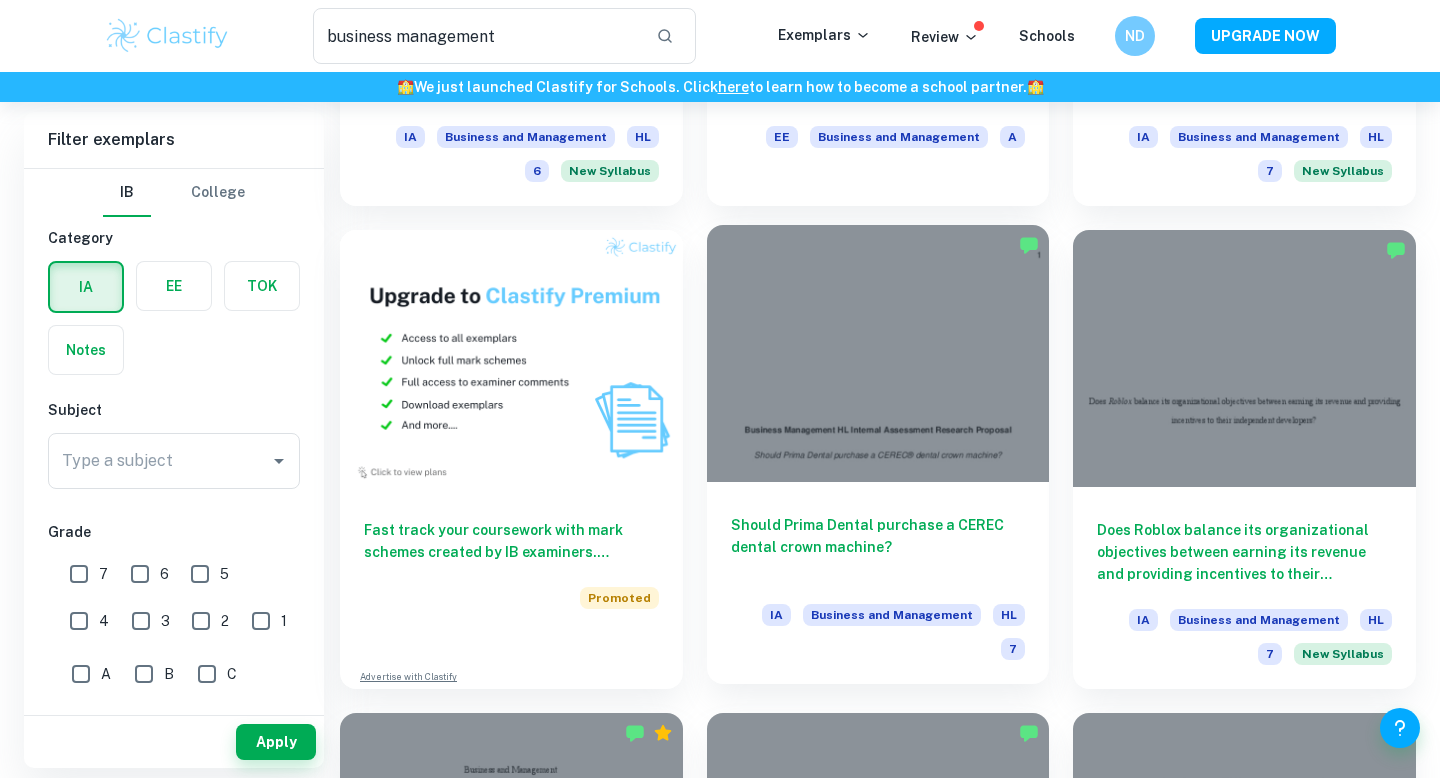 click at bounding box center [878, 353] 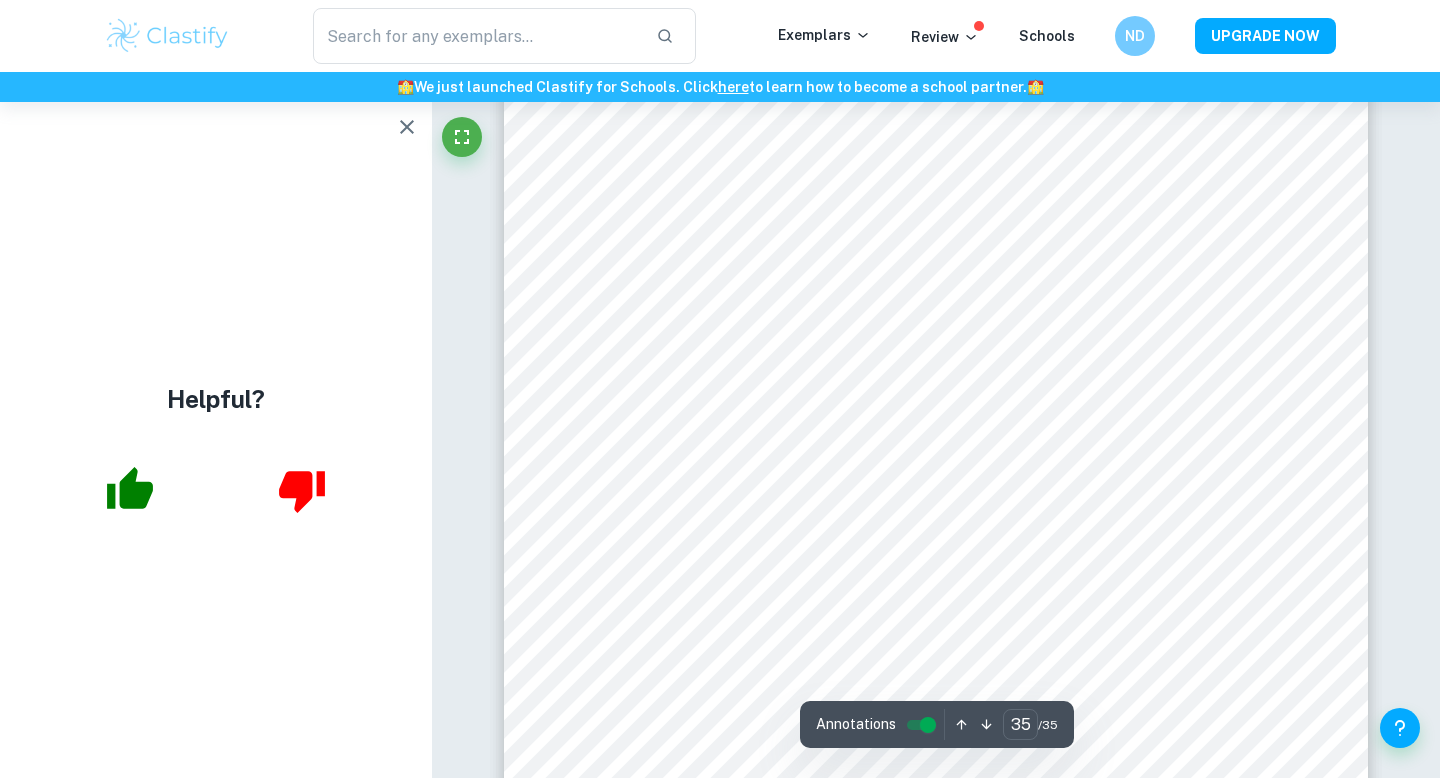 scroll, scrollTop: 39202, scrollLeft: 0, axis: vertical 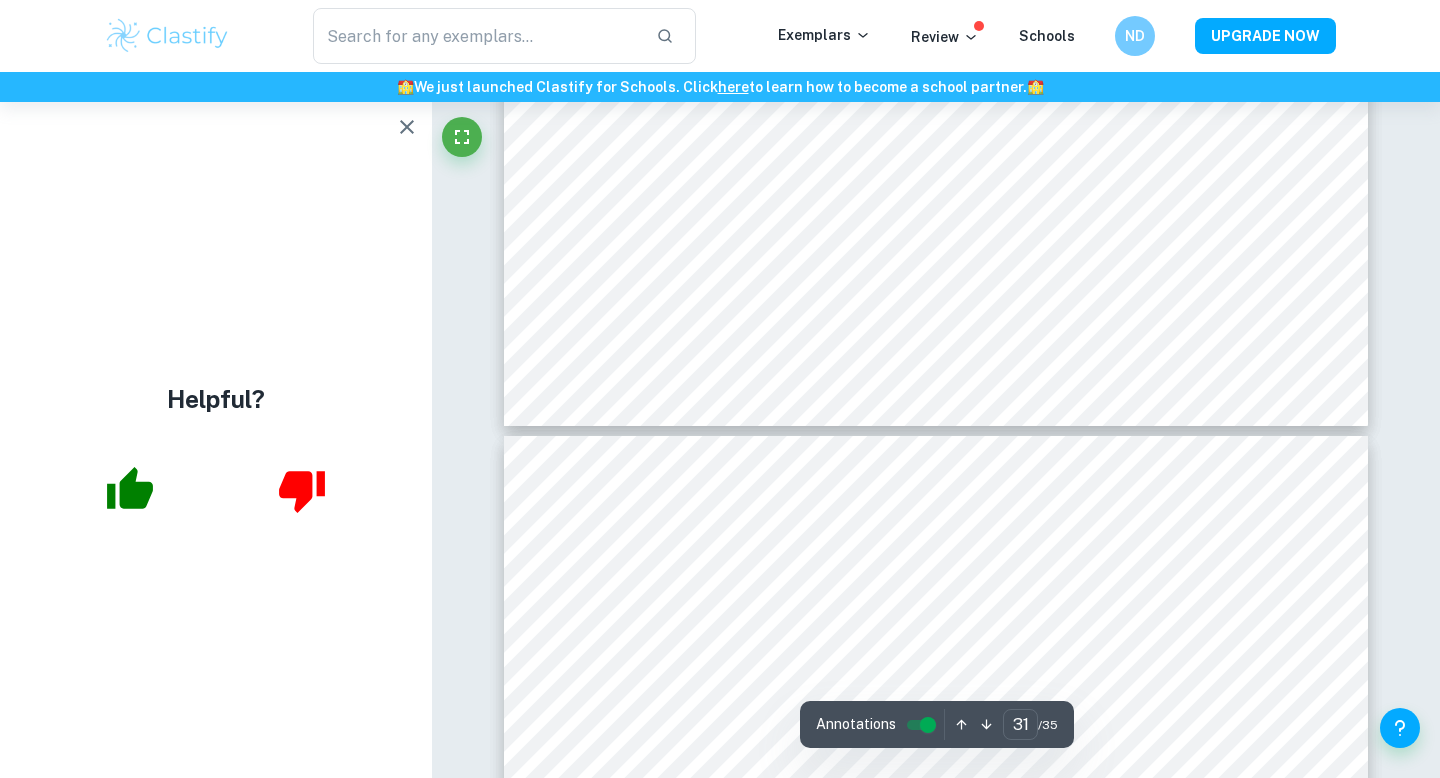 type on "30" 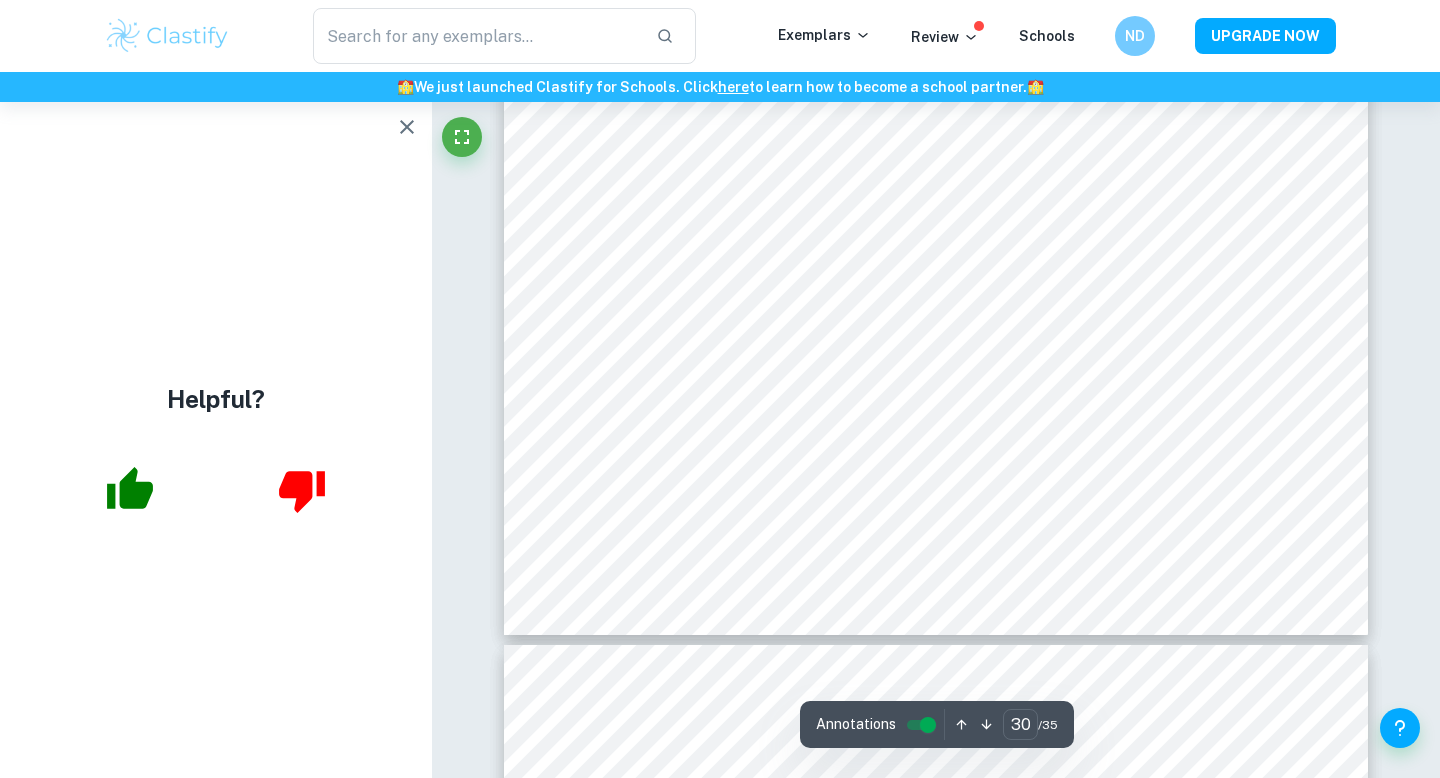 scroll, scrollTop: 33680, scrollLeft: 0, axis: vertical 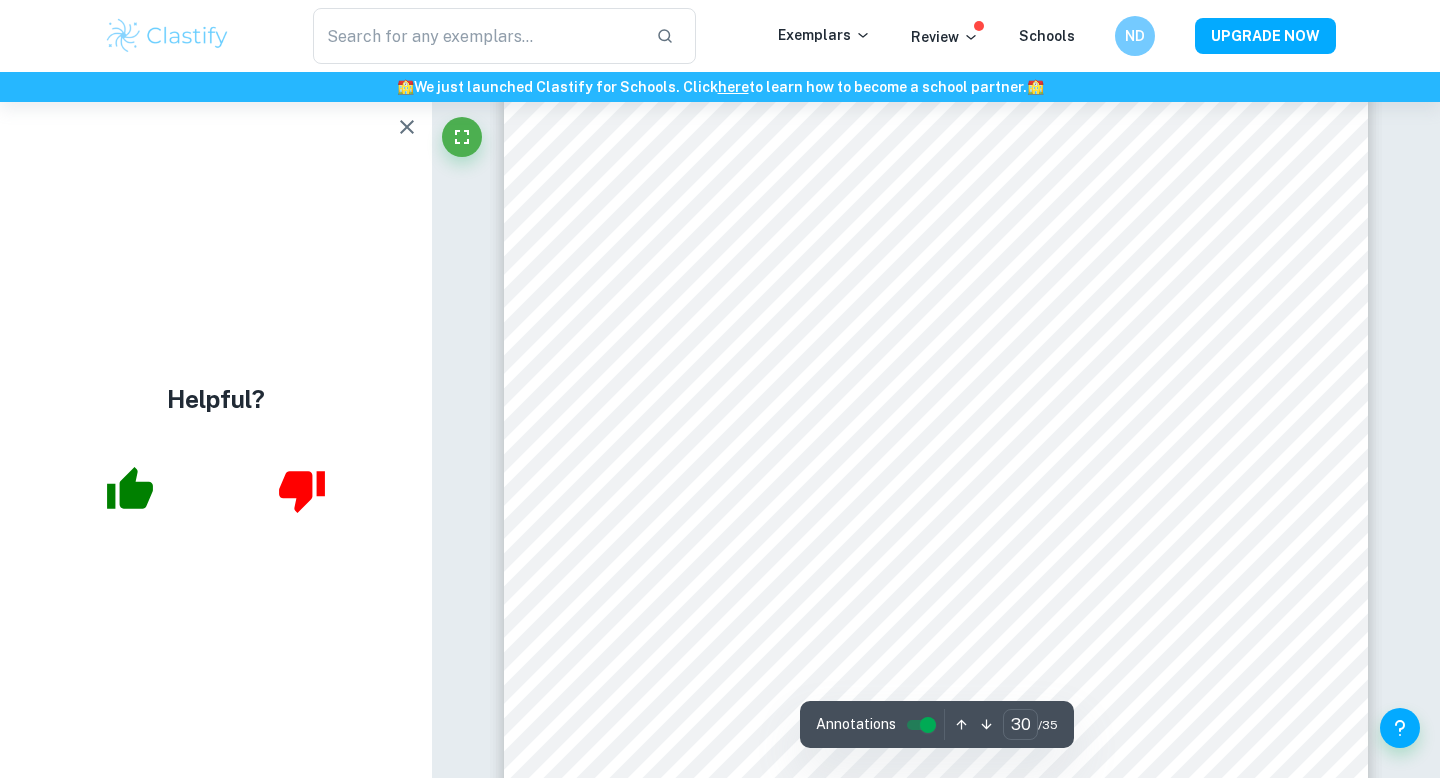 type on "business management" 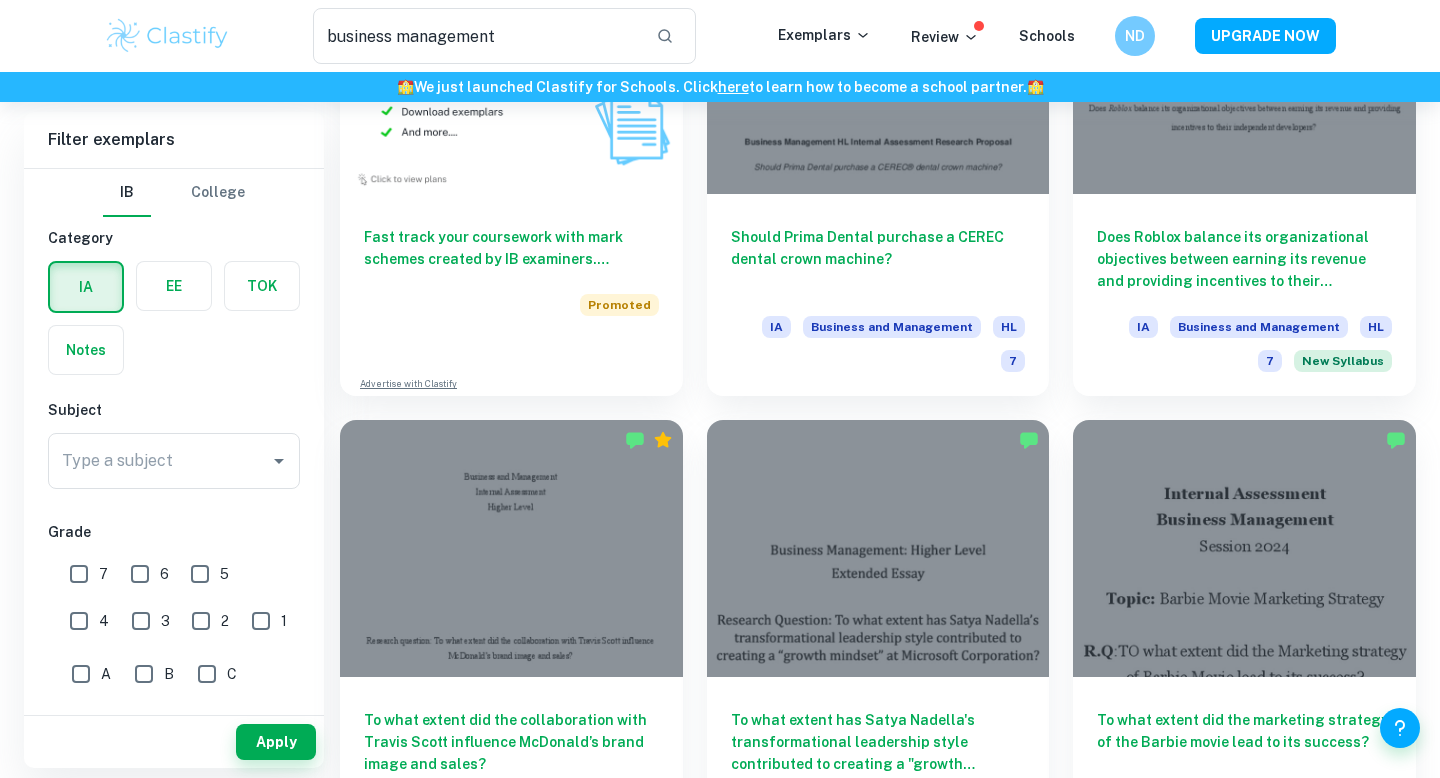 scroll, scrollTop: 1331, scrollLeft: 0, axis: vertical 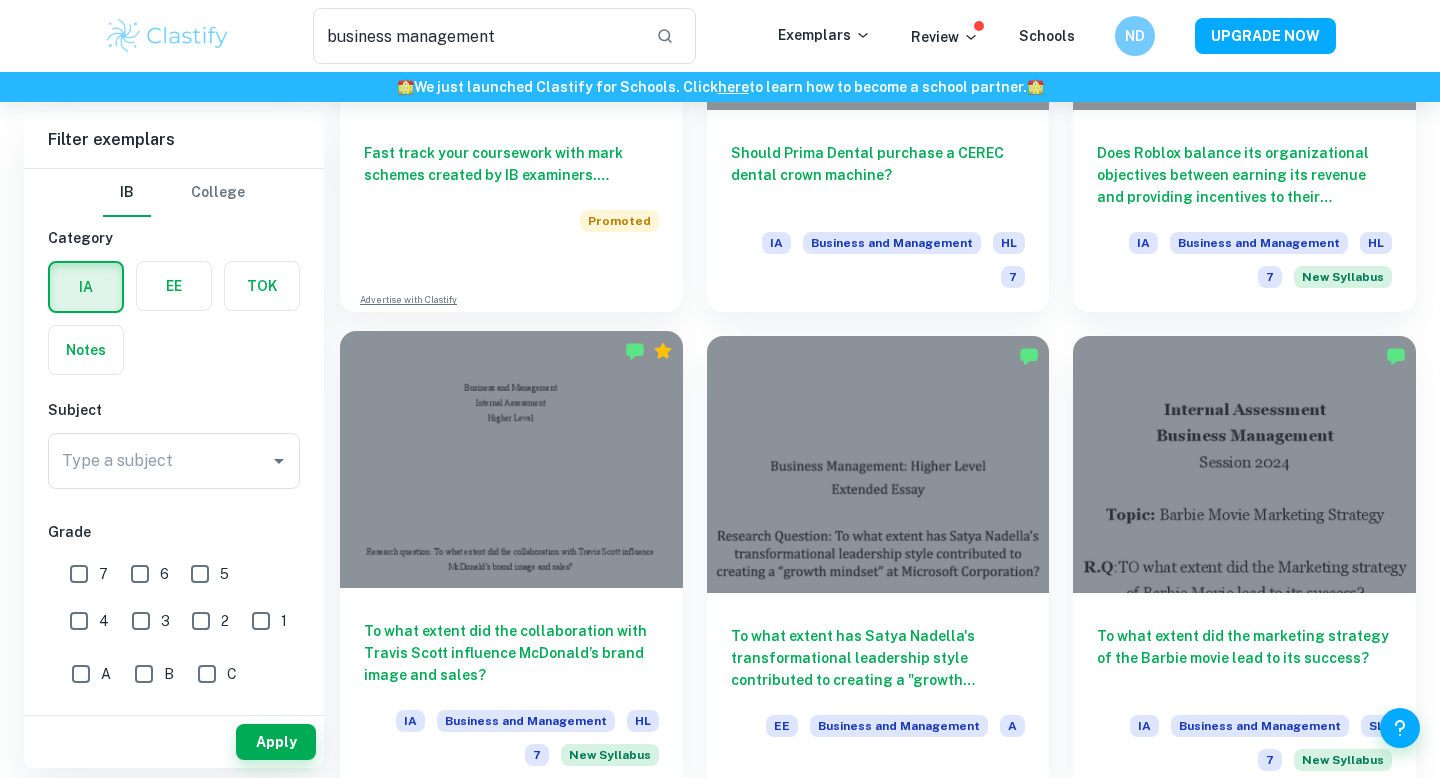 click at bounding box center [511, 459] 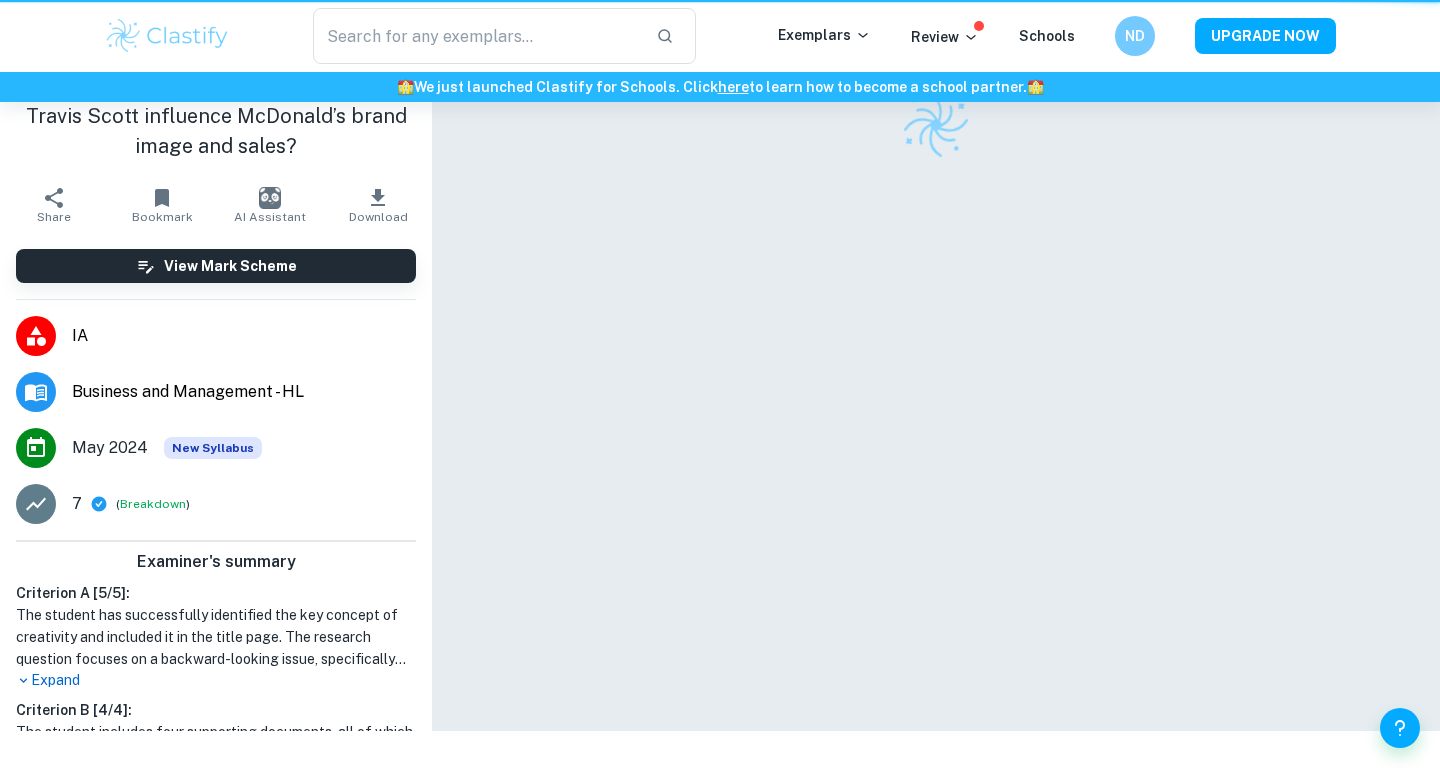 scroll, scrollTop: 0, scrollLeft: 0, axis: both 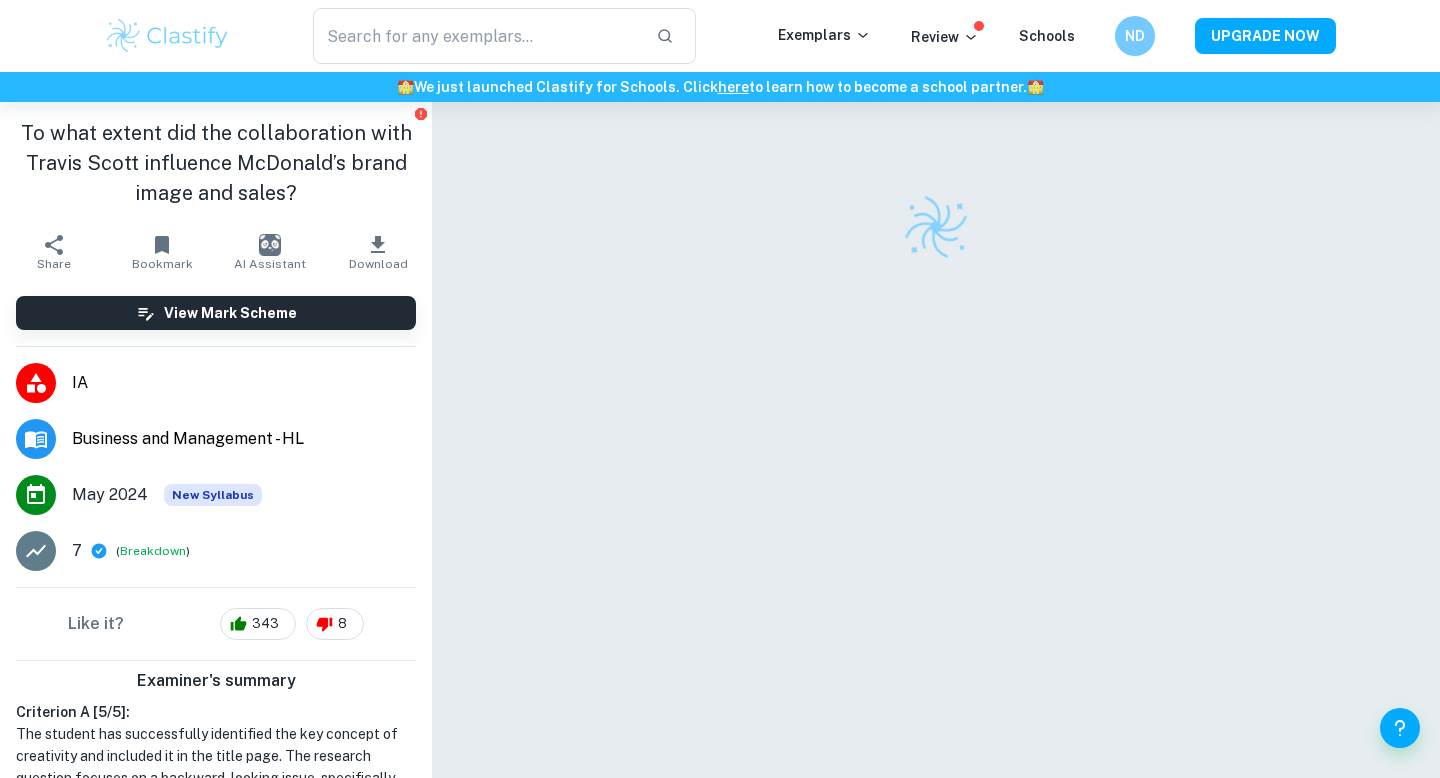 type on "business management" 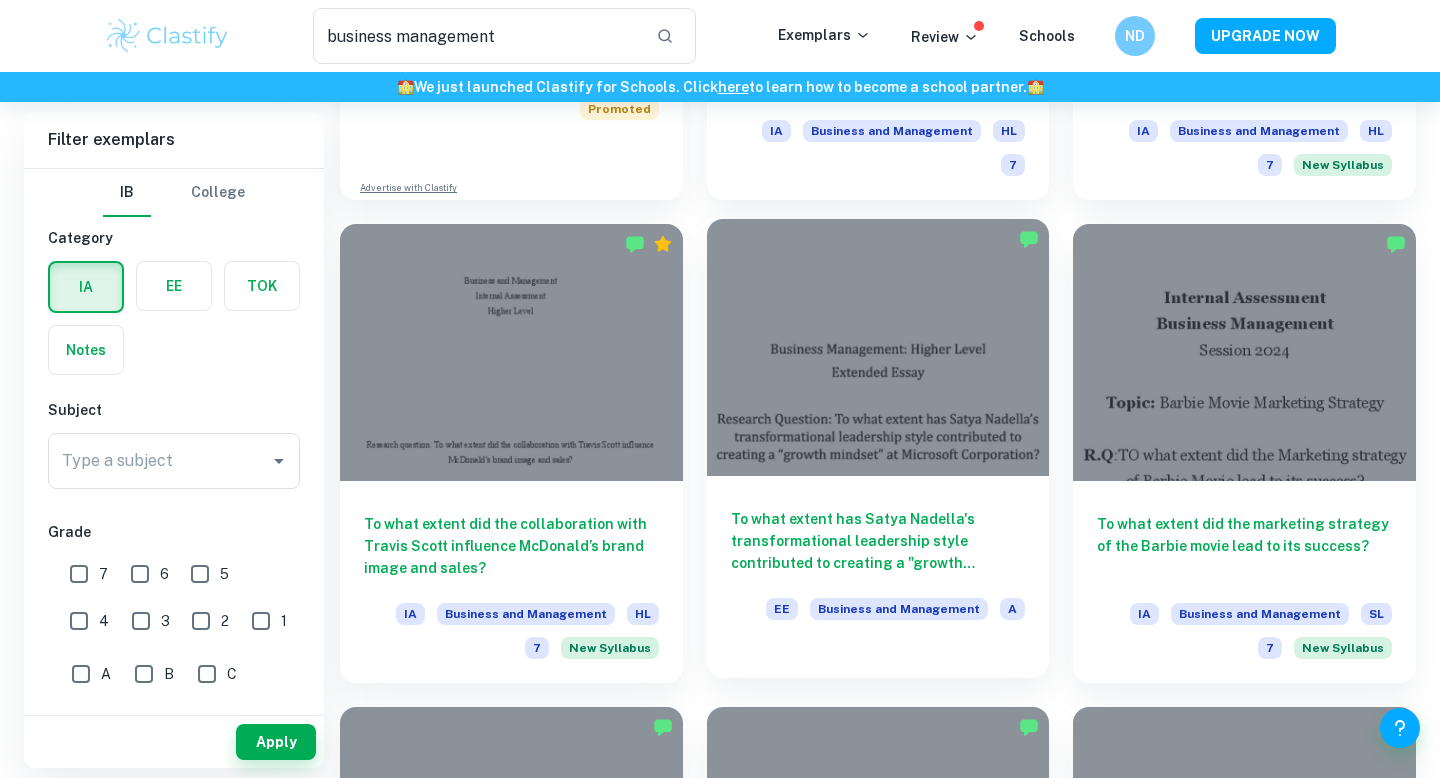 scroll, scrollTop: 1449, scrollLeft: 0, axis: vertical 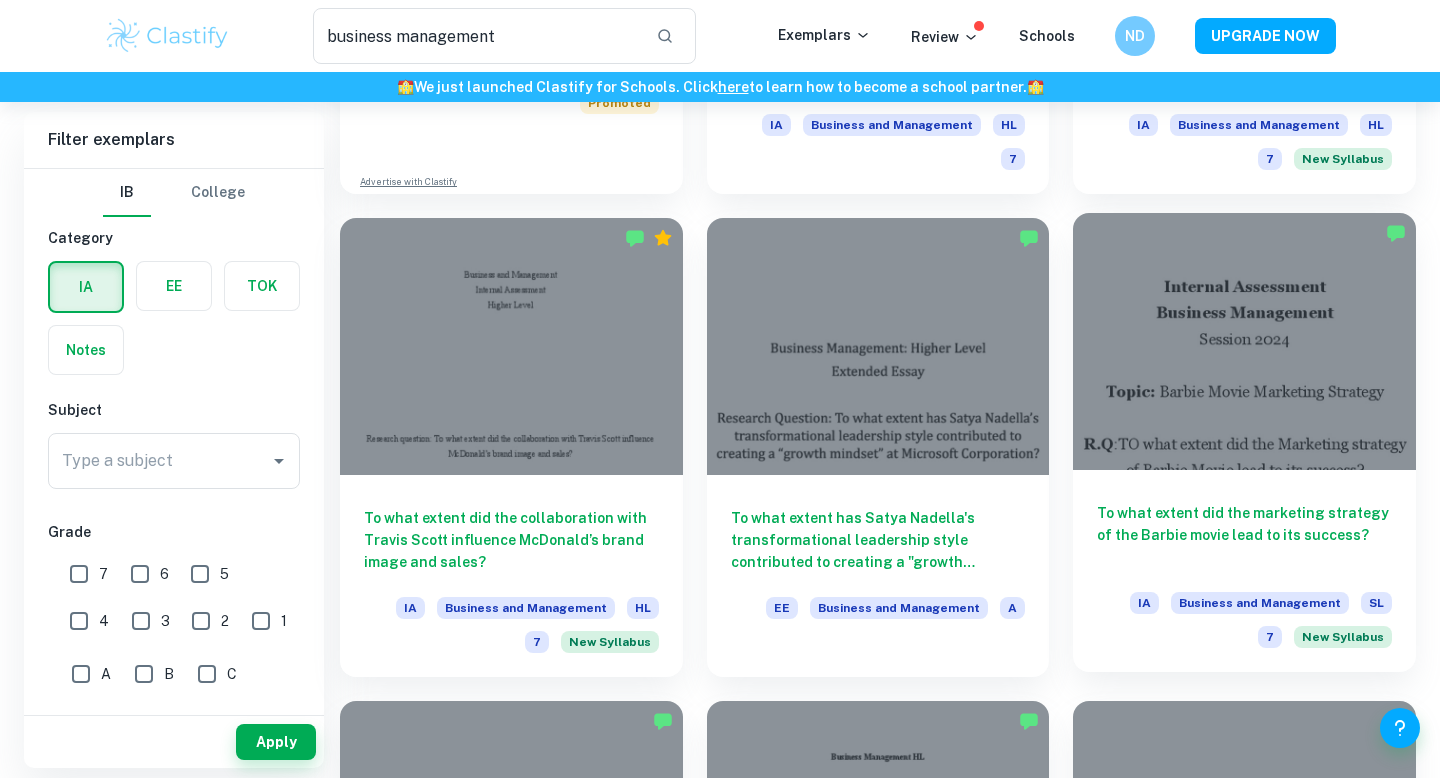 click at bounding box center (1244, 341) 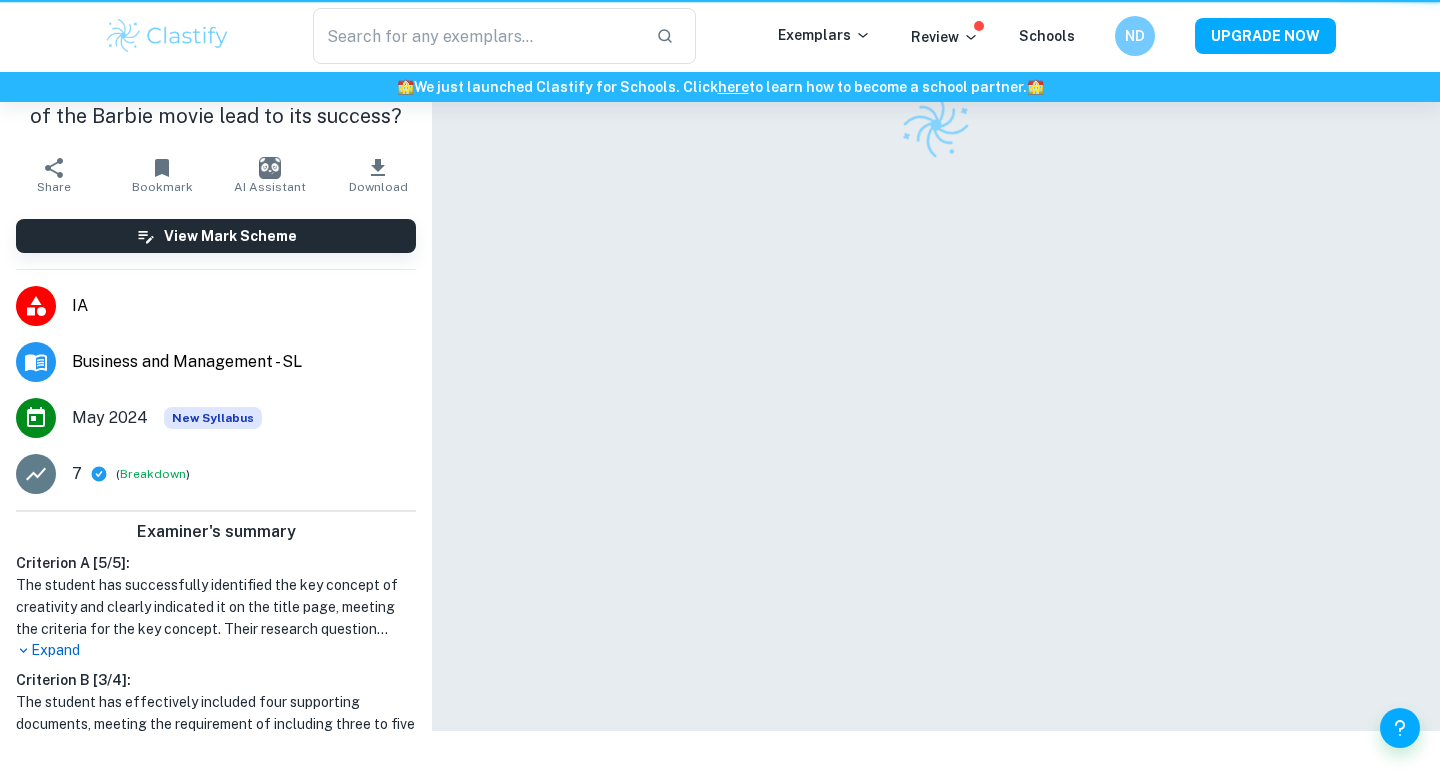 scroll, scrollTop: 0, scrollLeft: 0, axis: both 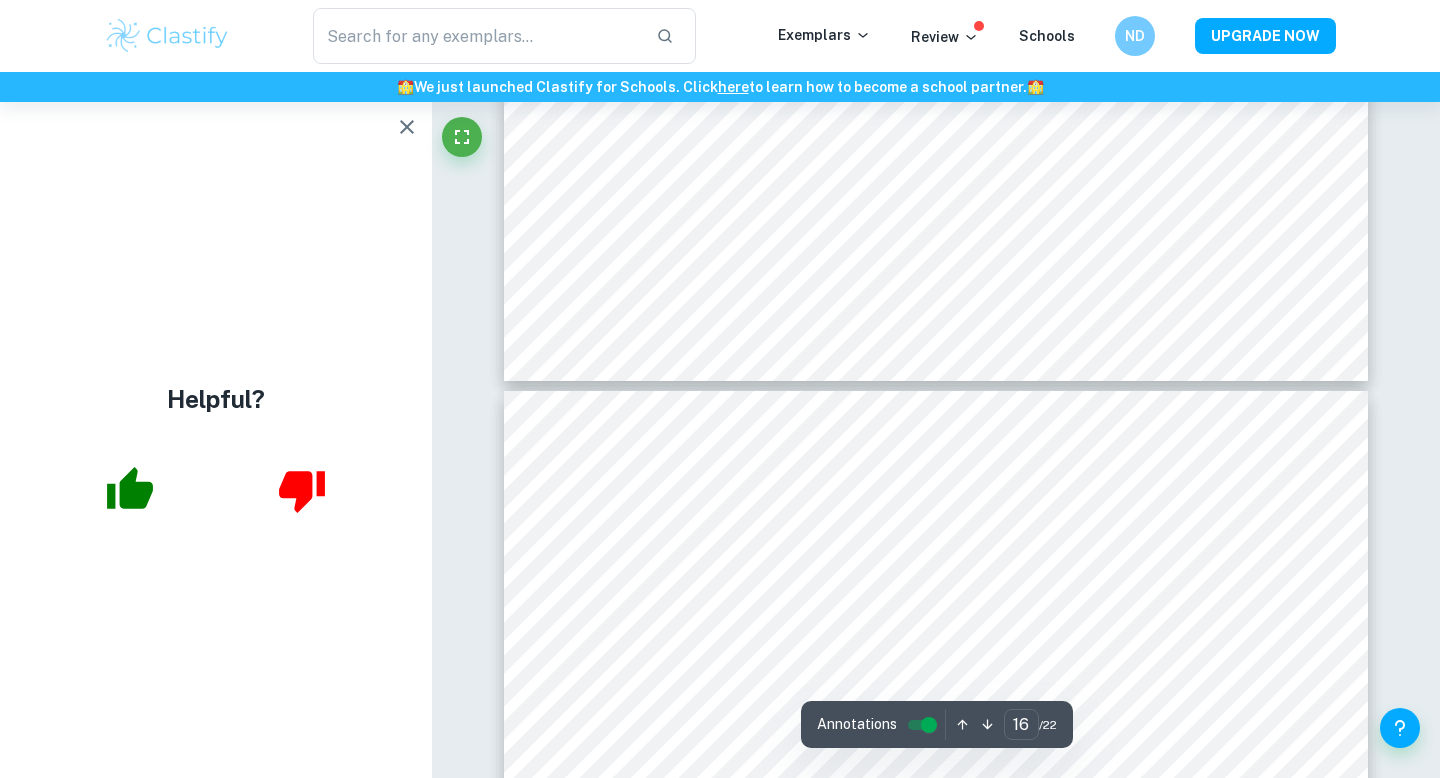 type on "15" 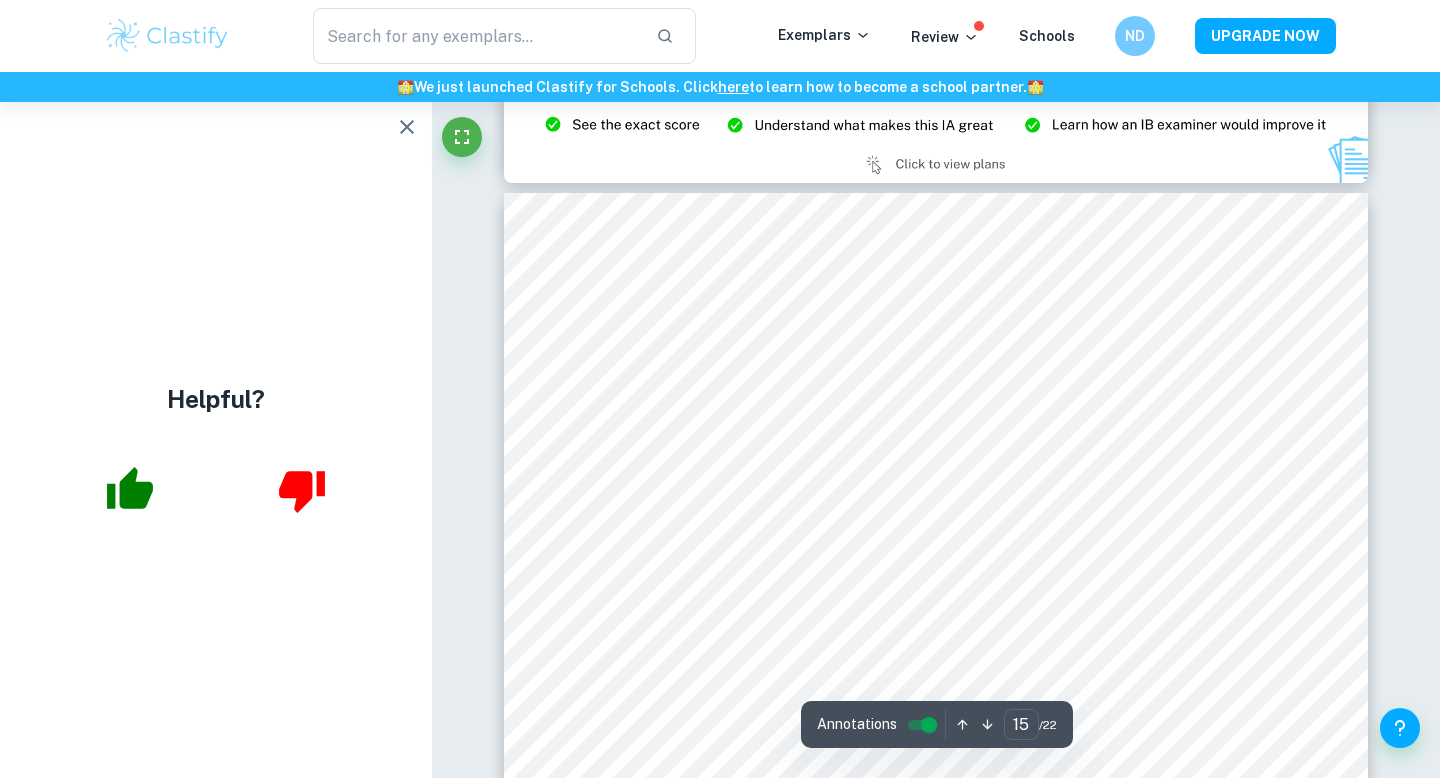 scroll, scrollTop: 16280, scrollLeft: 0, axis: vertical 